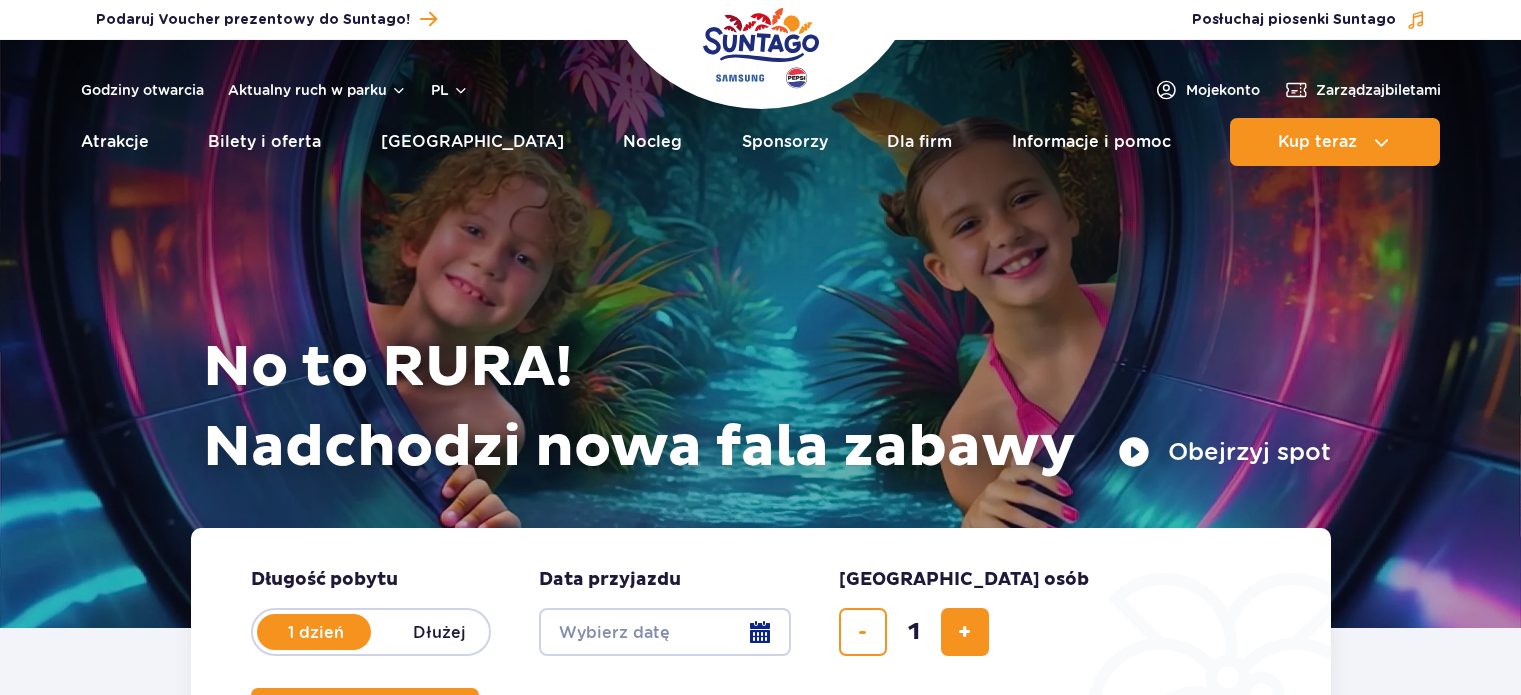 scroll, scrollTop: 0, scrollLeft: 0, axis: both 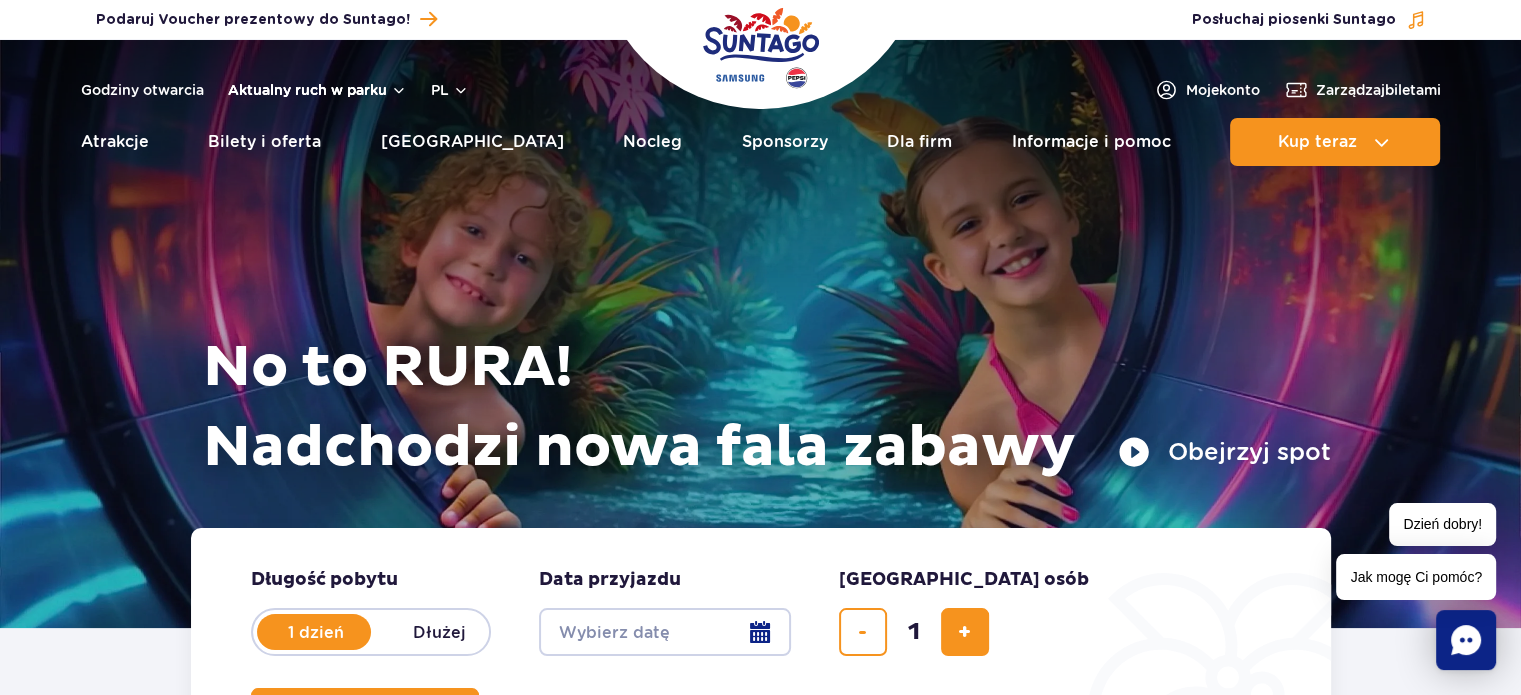 click on "Aktualny ruch w parku" at bounding box center [317, 90] 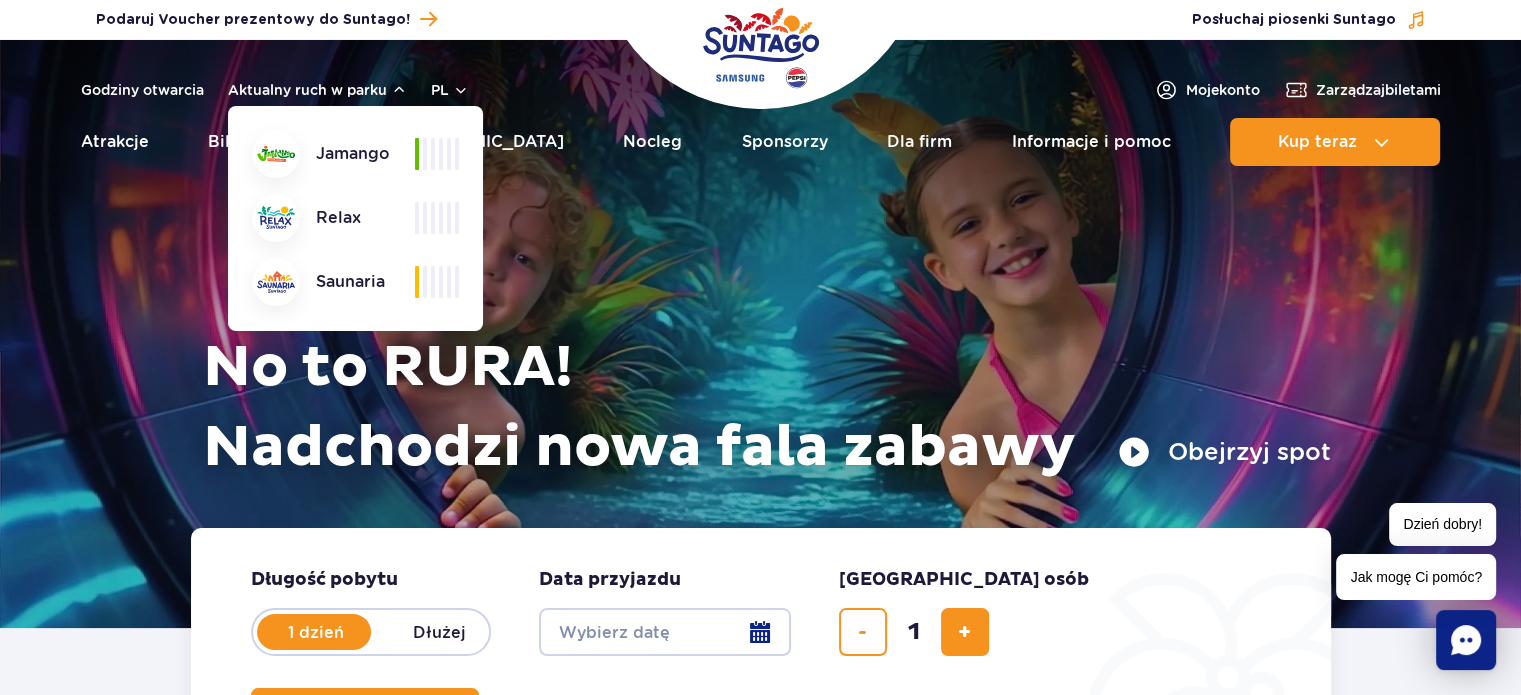 click at bounding box center [760, 334] 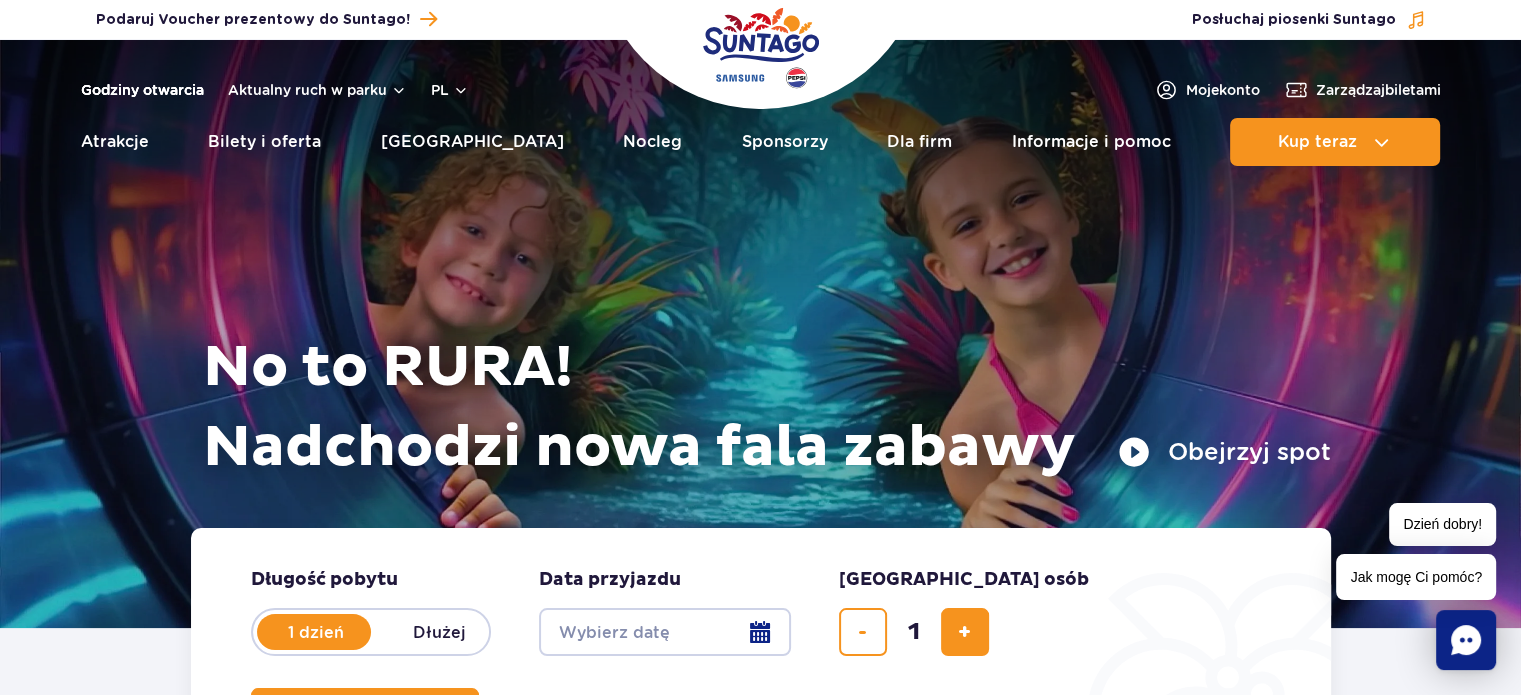 click on "Godziny otwarcia
Aktualny ruch w parku
PL PL UA EN PL" at bounding box center [275, 90] 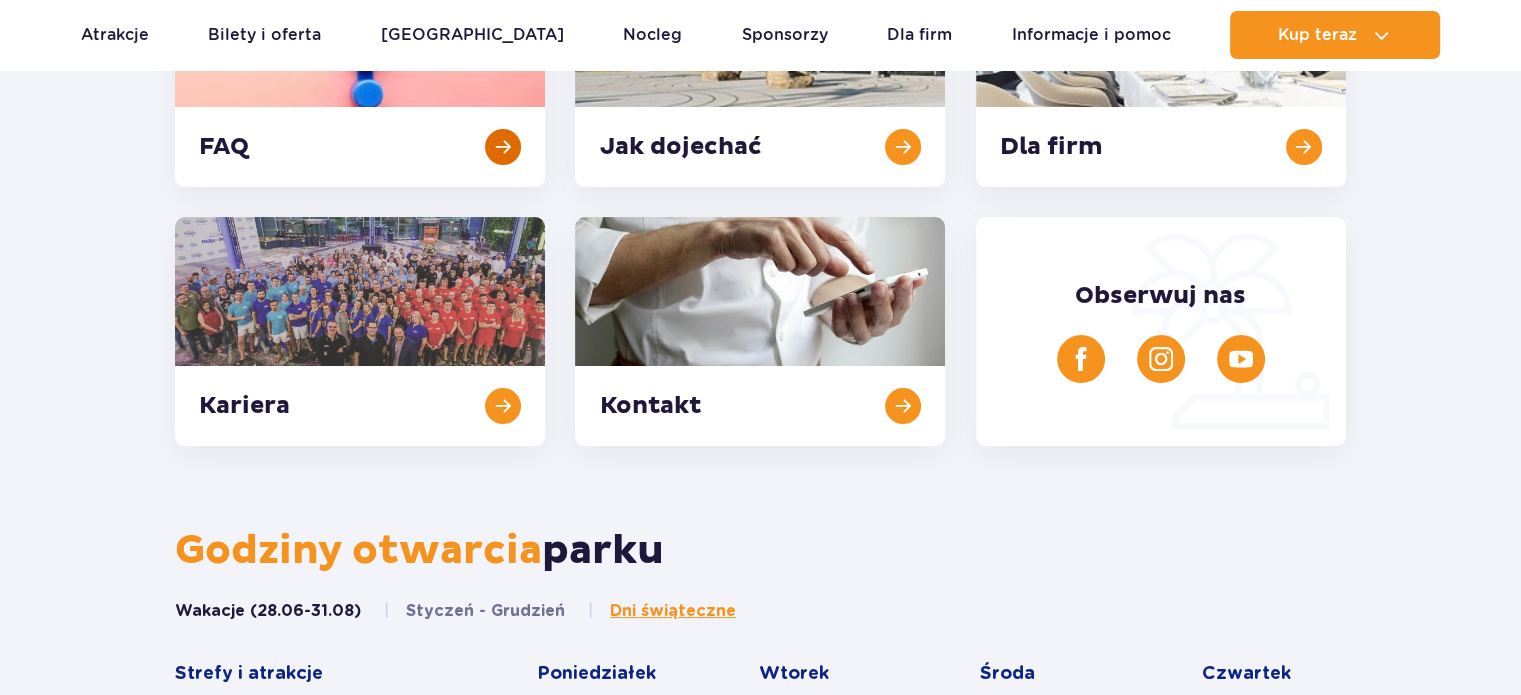scroll, scrollTop: 812, scrollLeft: 0, axis: vertical 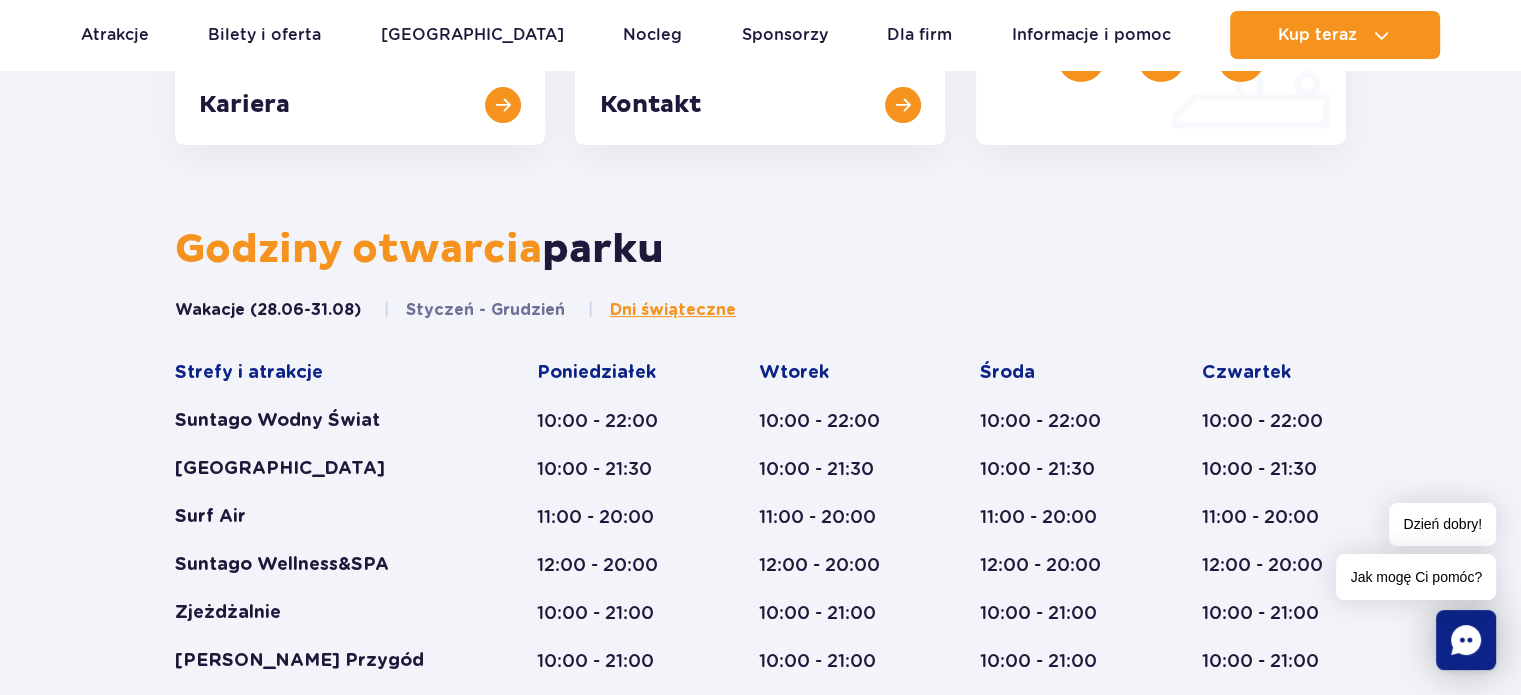 click on "Wakacje (28.06-31.08)" at bounding box center [268, 310] 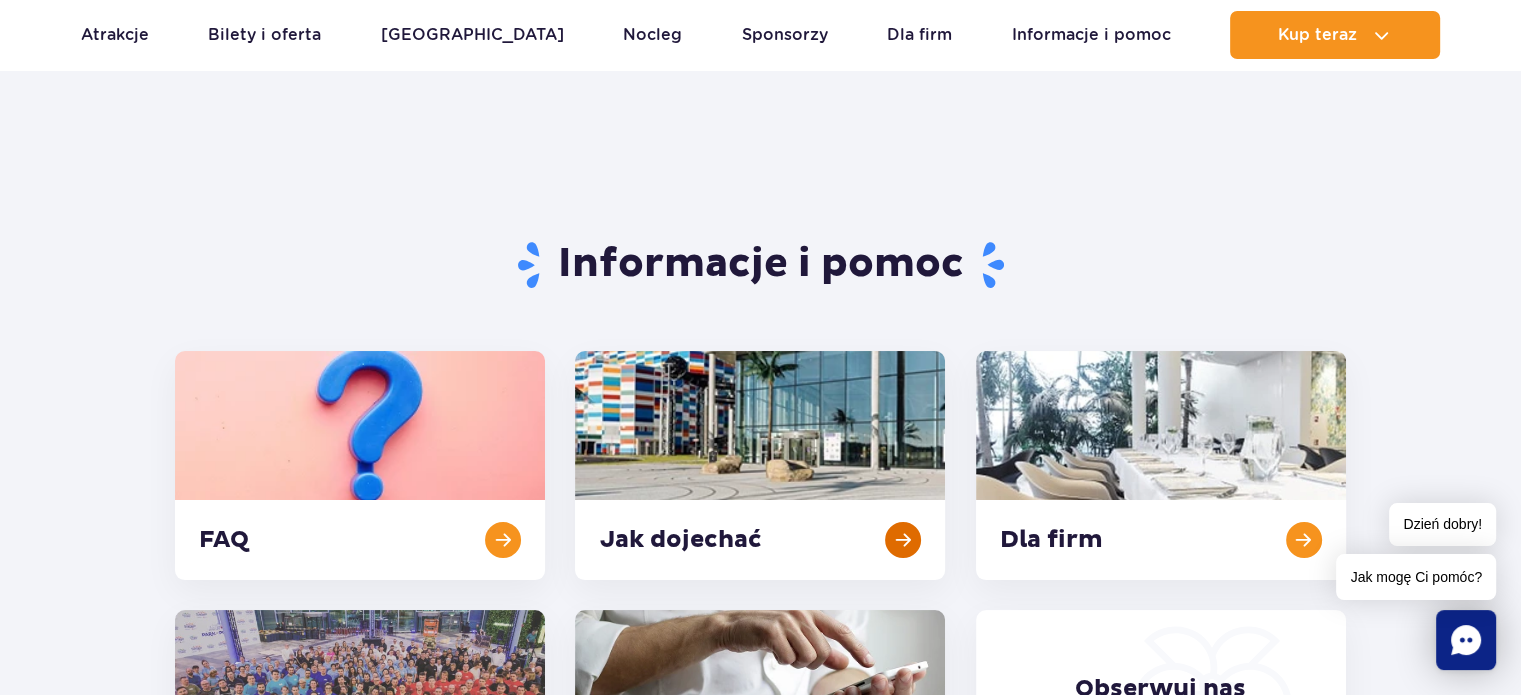 scroll, scrollTop: 0, scrollLeft: 0, axis: both 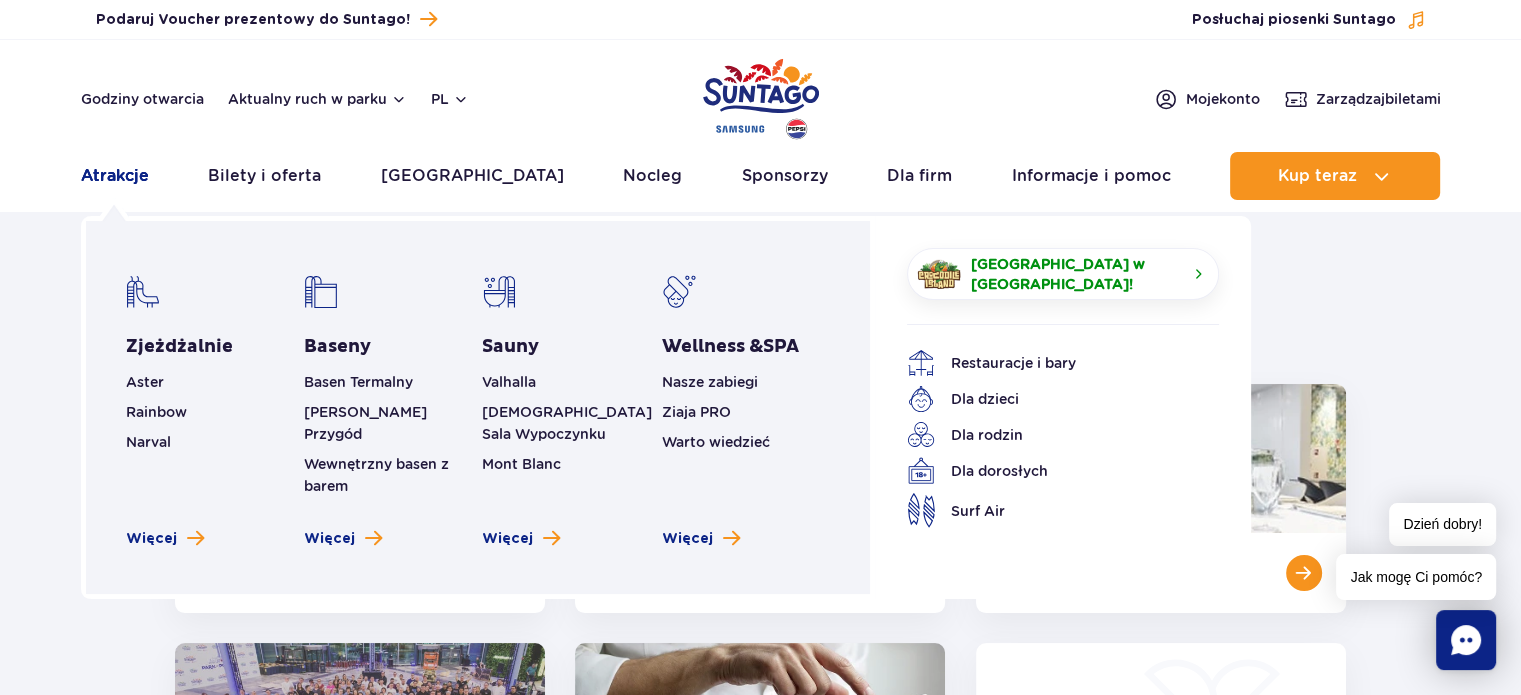click on "Atrakcje" at bounding box center [115, 176] 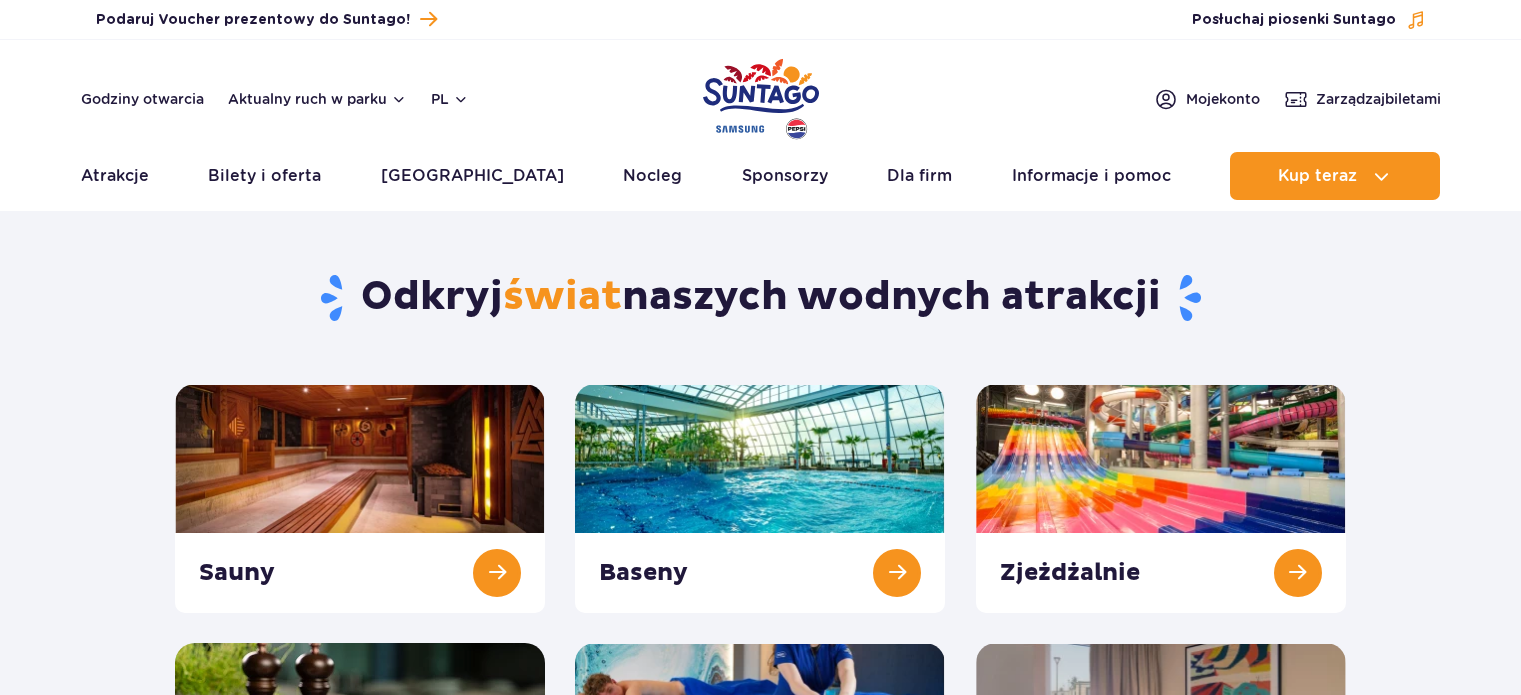 scroll, scrollTop: 0, scrollLeft: 0, axis: both 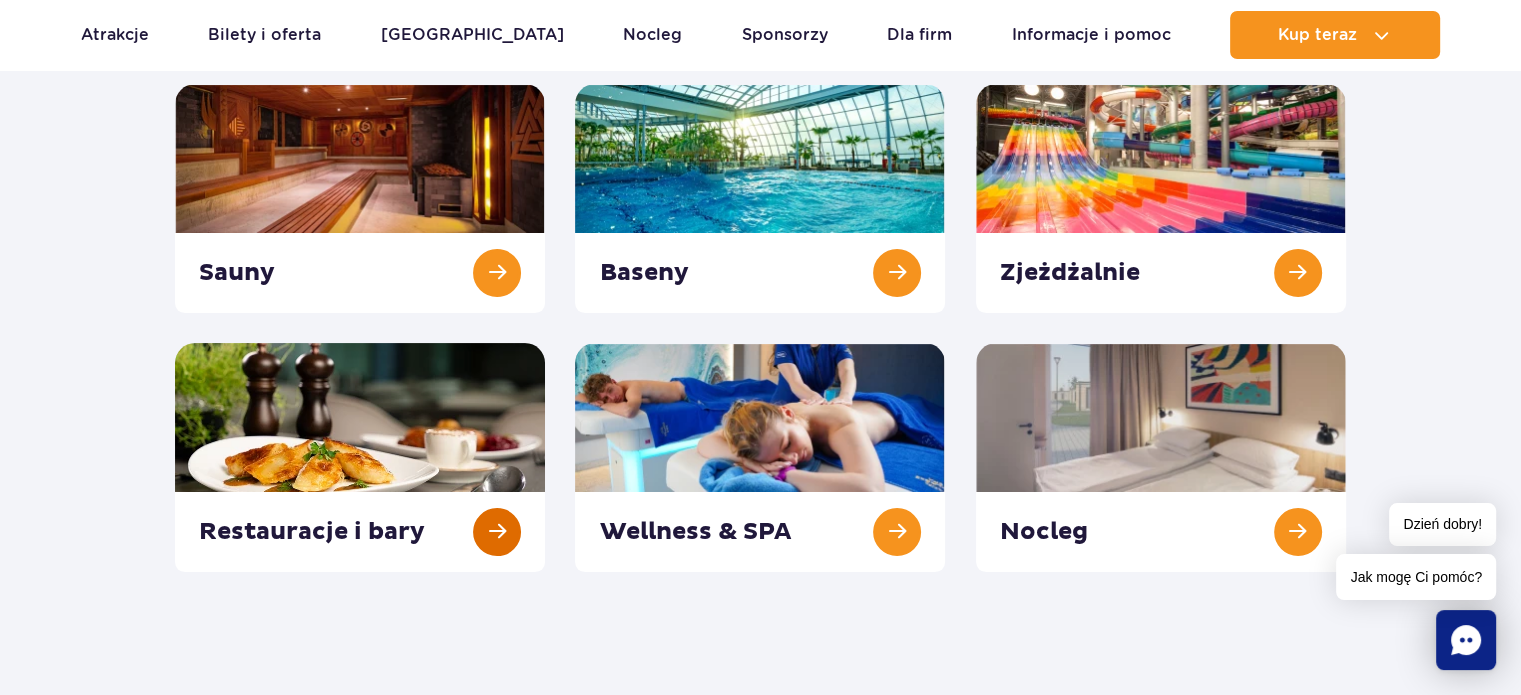click at bounding box center (360, 457) 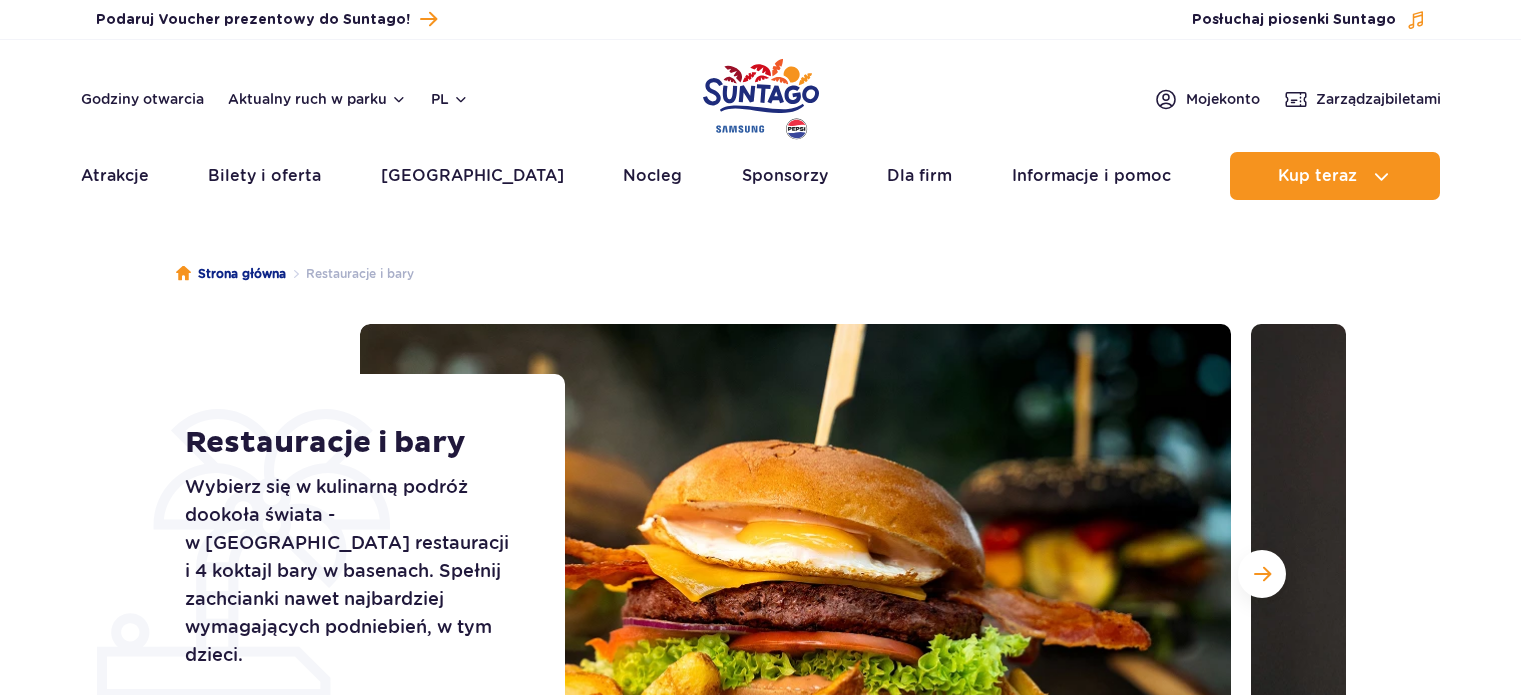 scroll, scrollTop: 0, scrollLeft: 0, axis: both 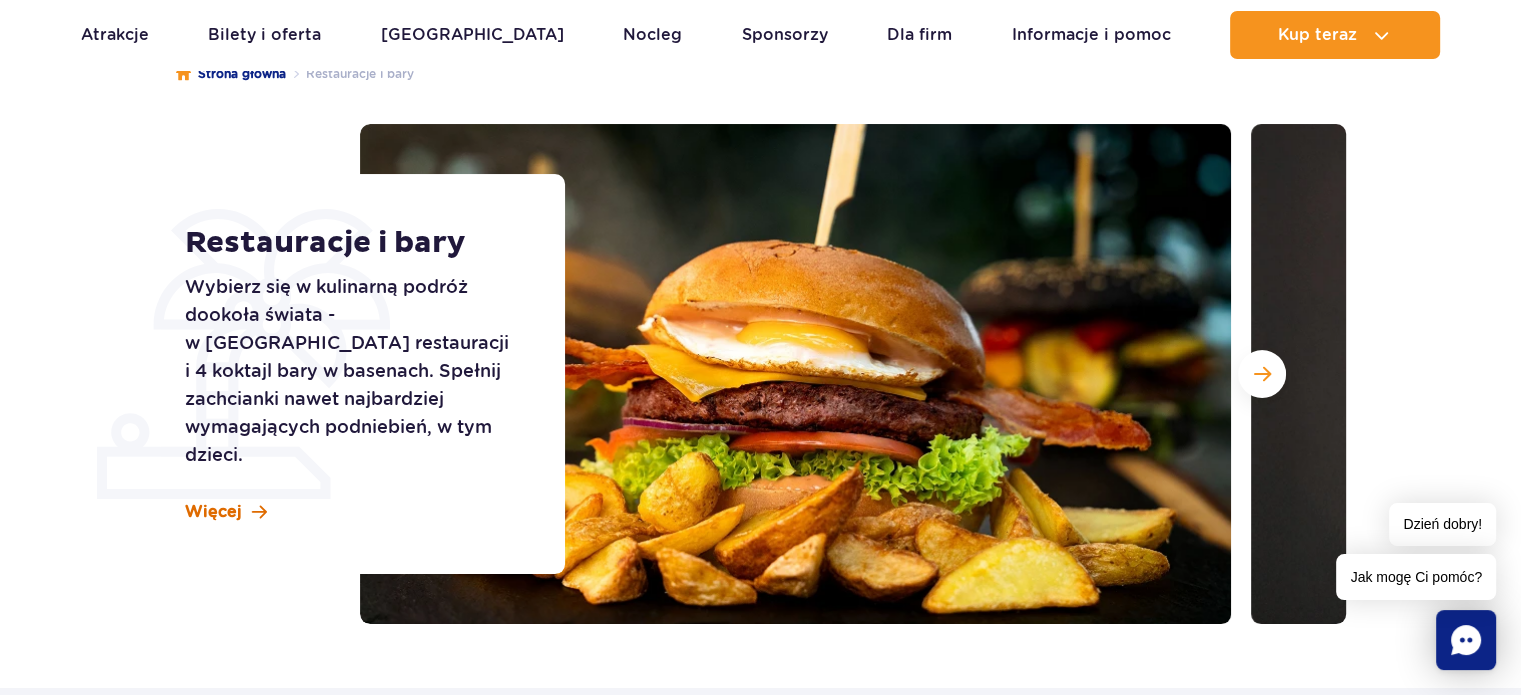 click on "Więcej" at bounding box center (213, 512) 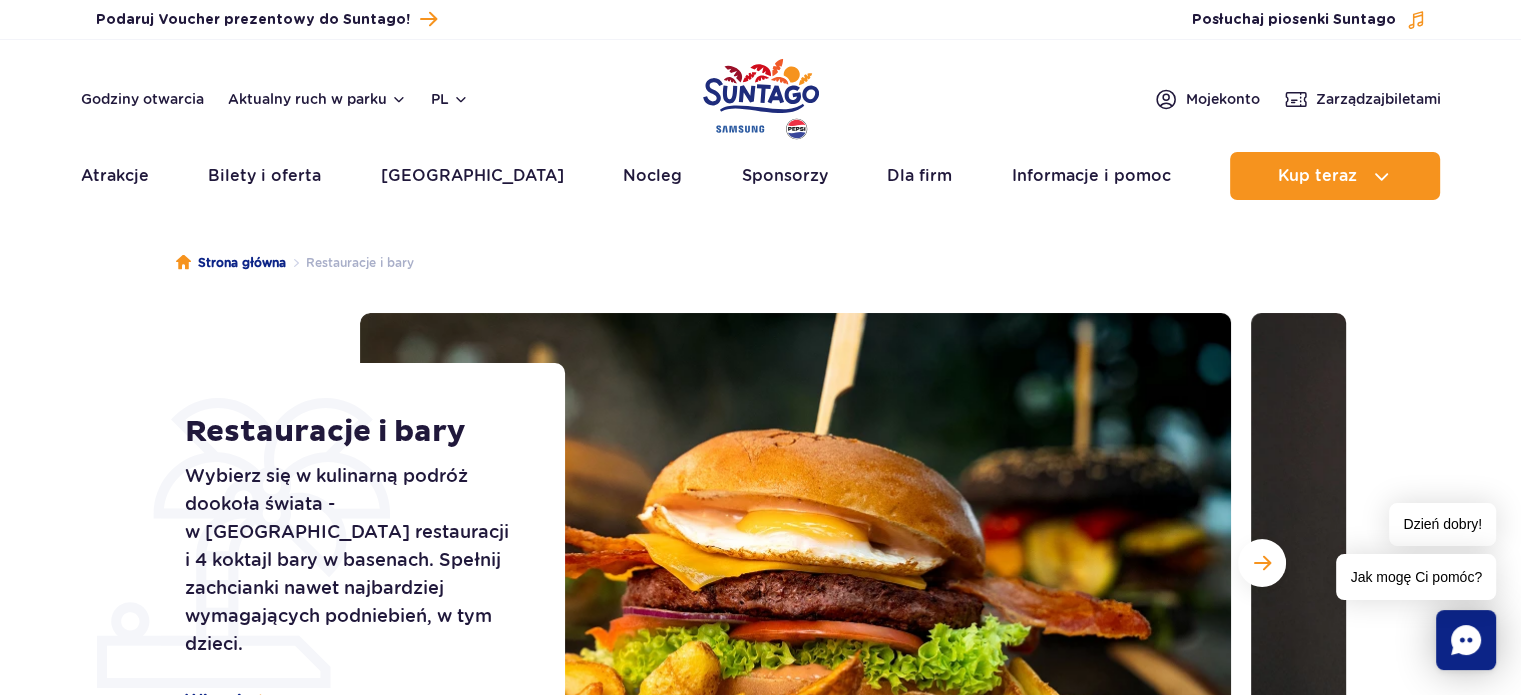scroll, scrollTop: 0, scrollLeft: 0, axis: both 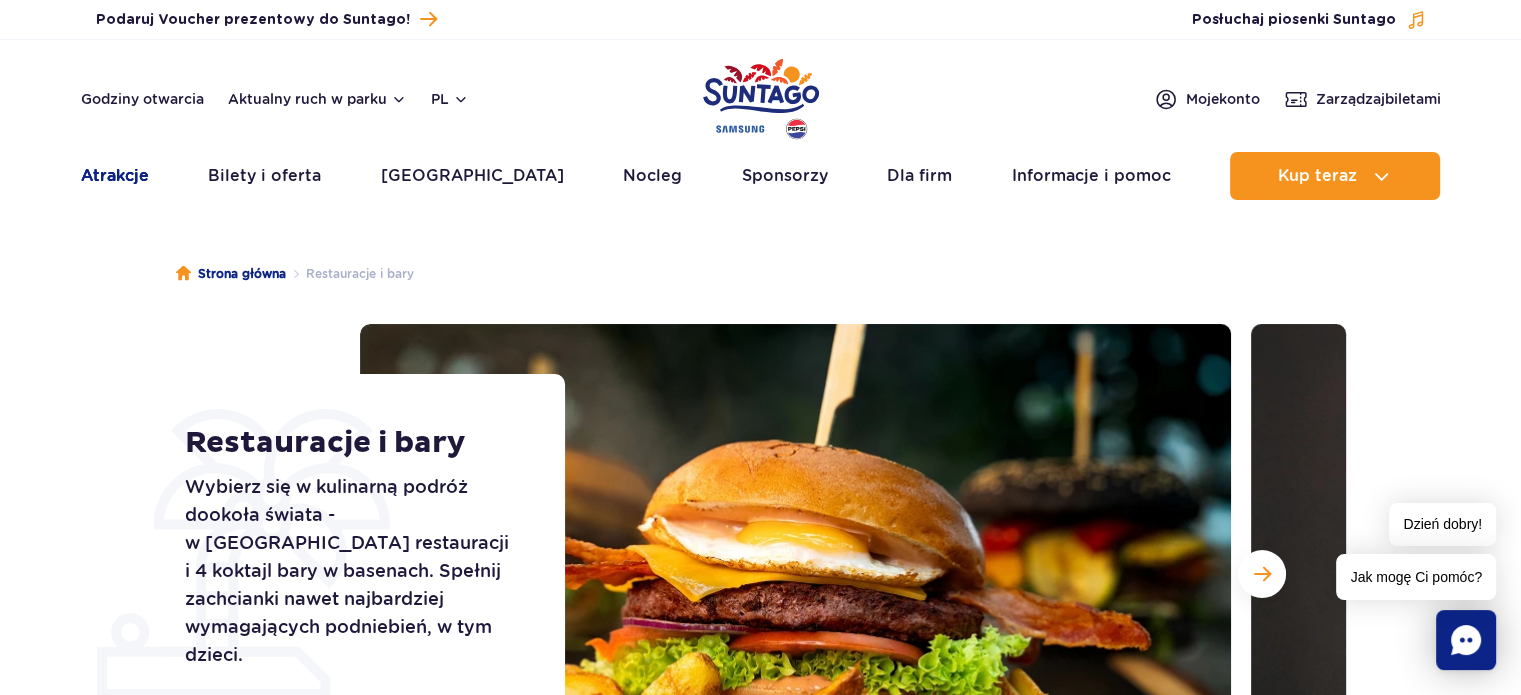 click on "Atrakcje" at bounding box center [115, 176] 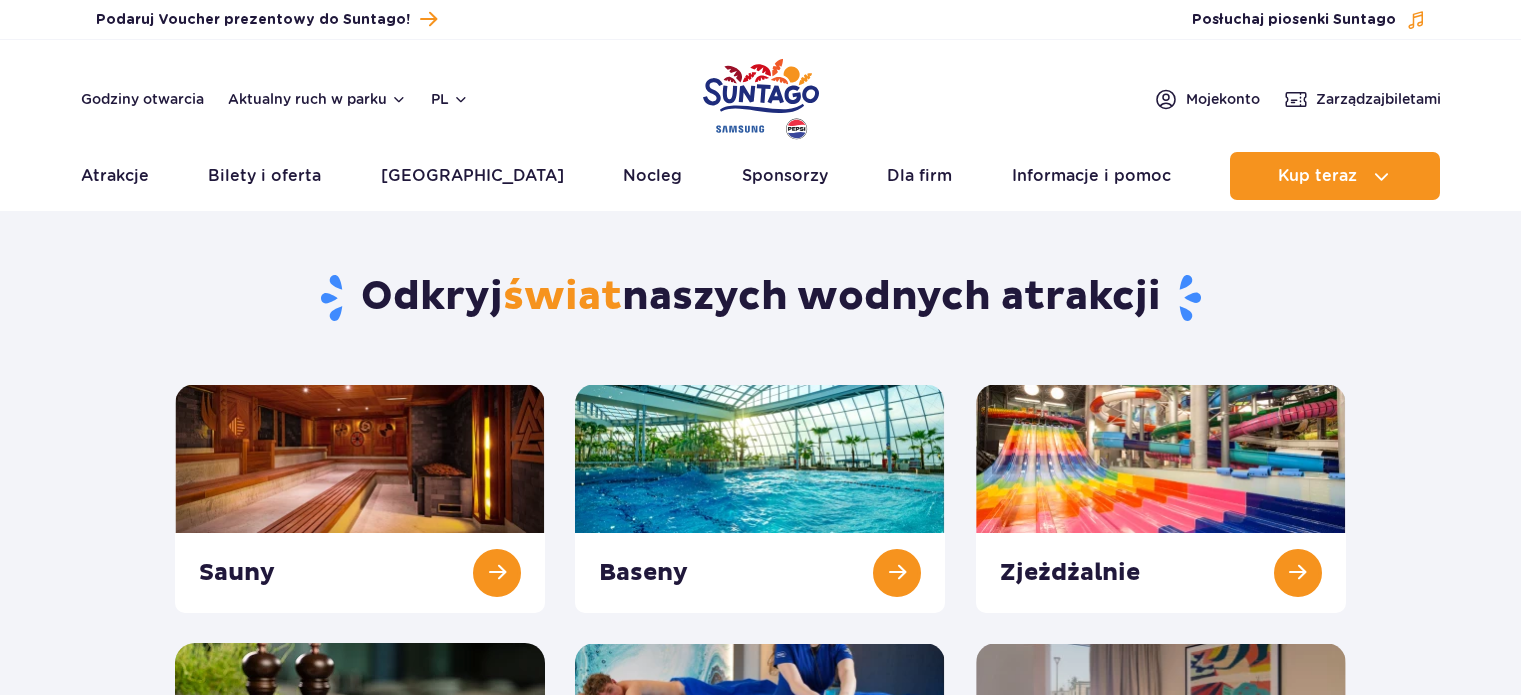 scroll, scrollTop: 0, scrollLeft: 0, axis: both 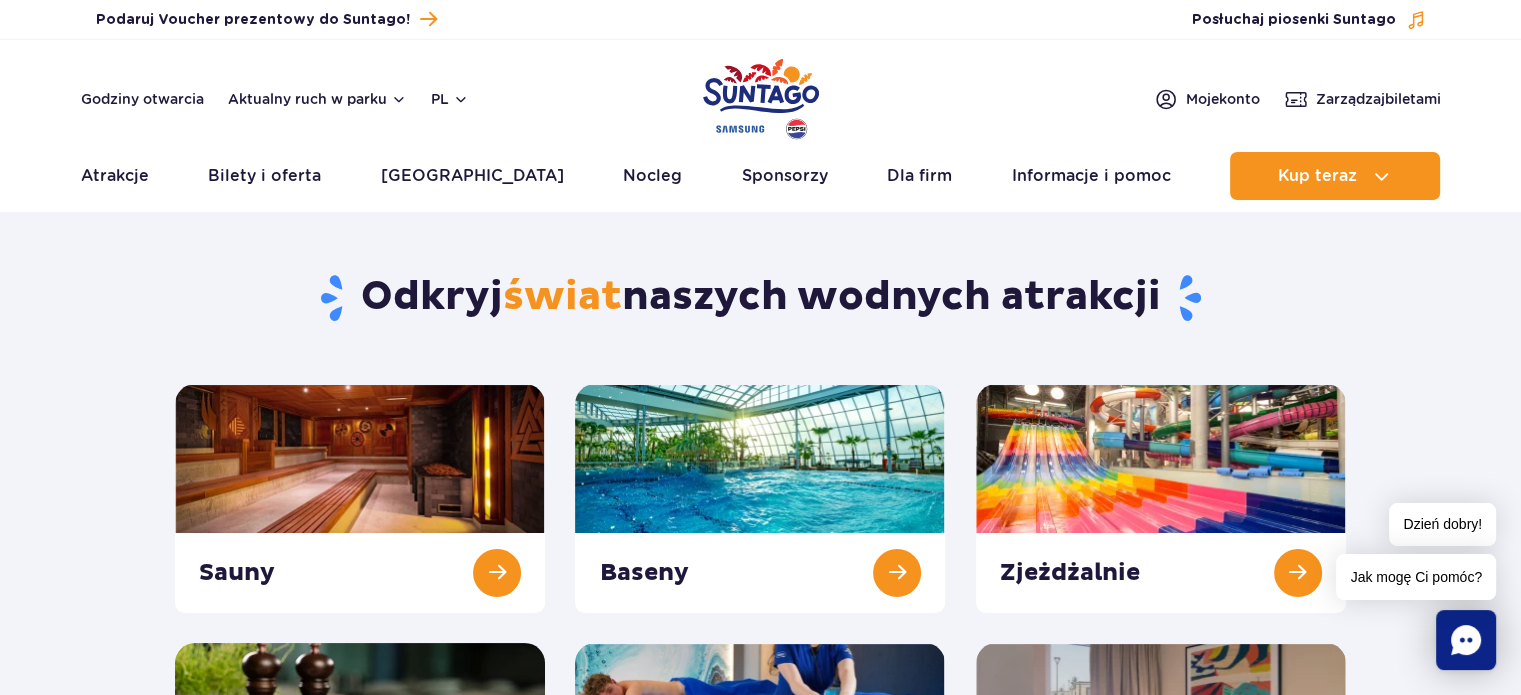 click at bounding box center [761, 99] 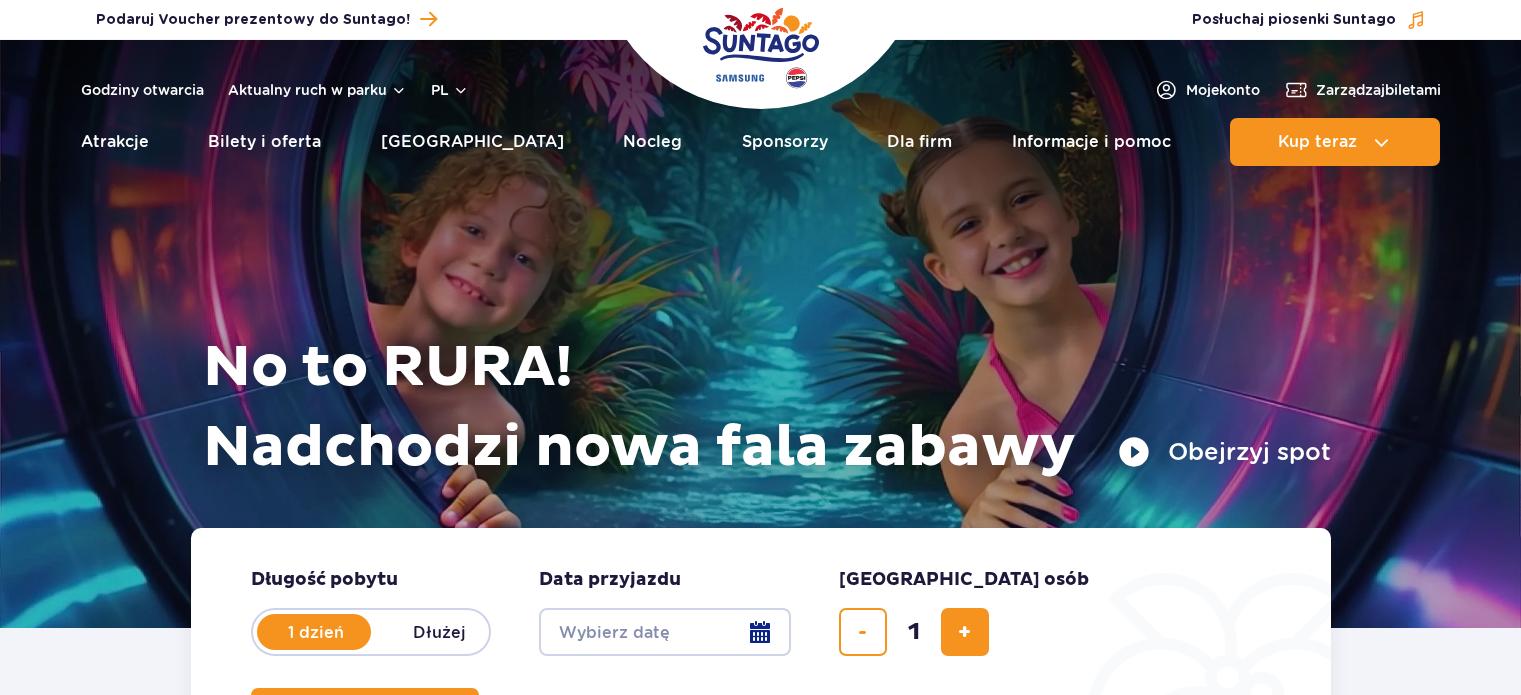 scroll, scrollTop: 0, scrollLeft: 0, axis: both 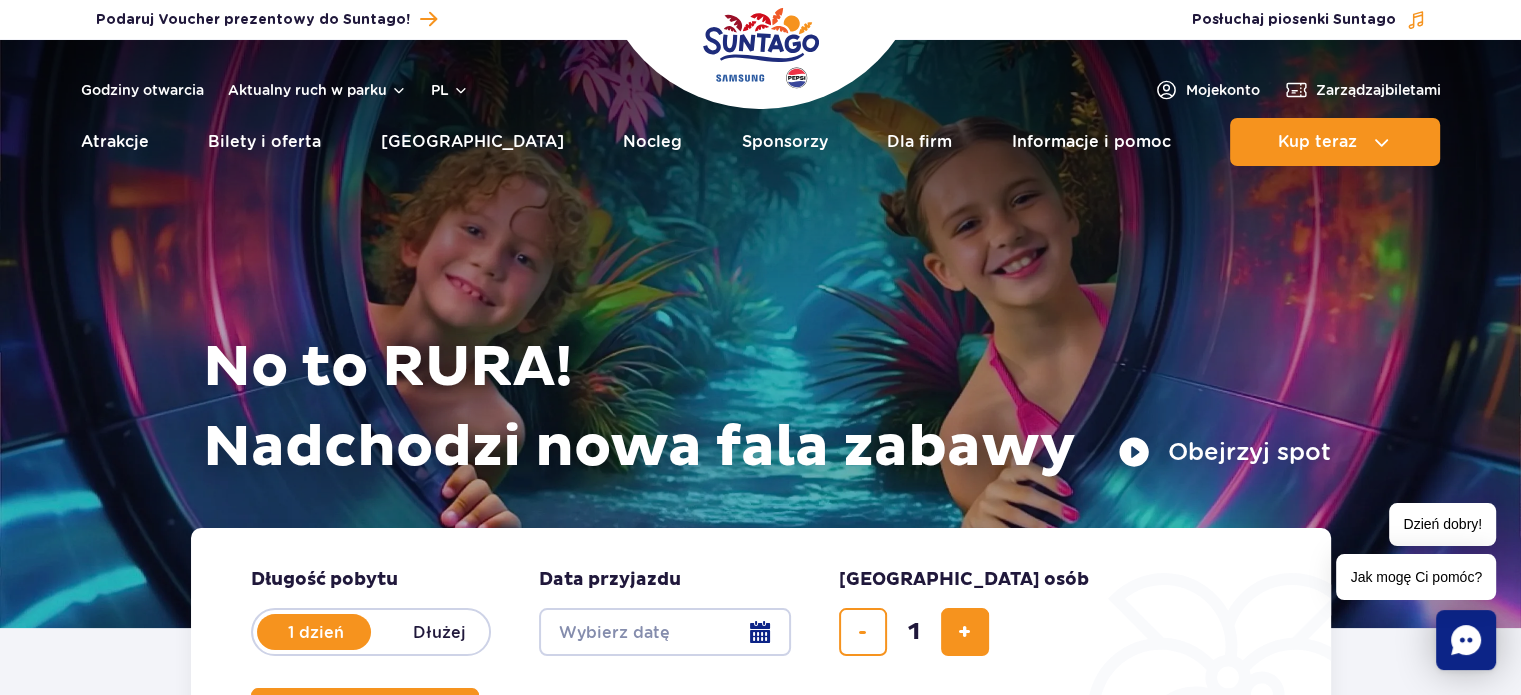 click on "No to RURA!  Nadchodzi nowa fala zabawy
Obejrzyj spot" at bounding box center (761, 309) 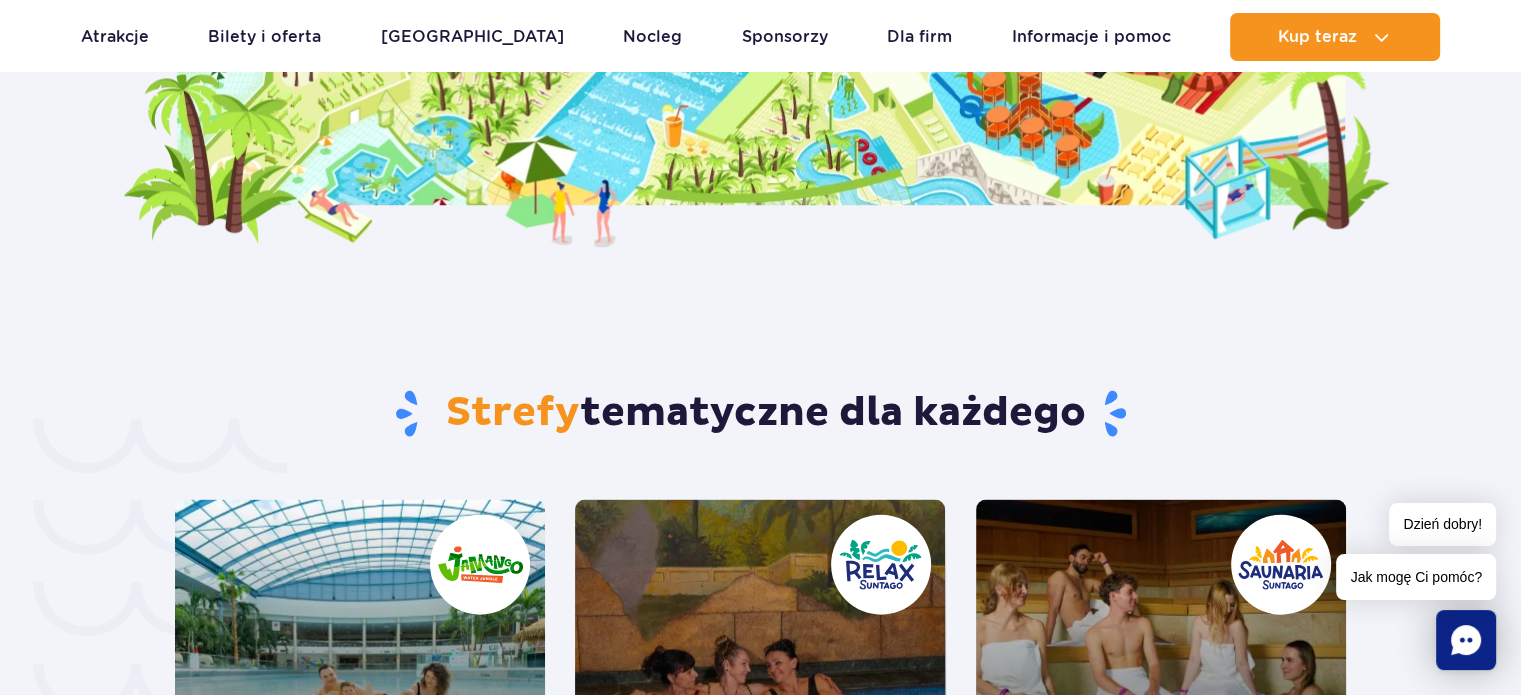 scroll, scrollTop: 3900, scrollLeft: 0, axis: vertical 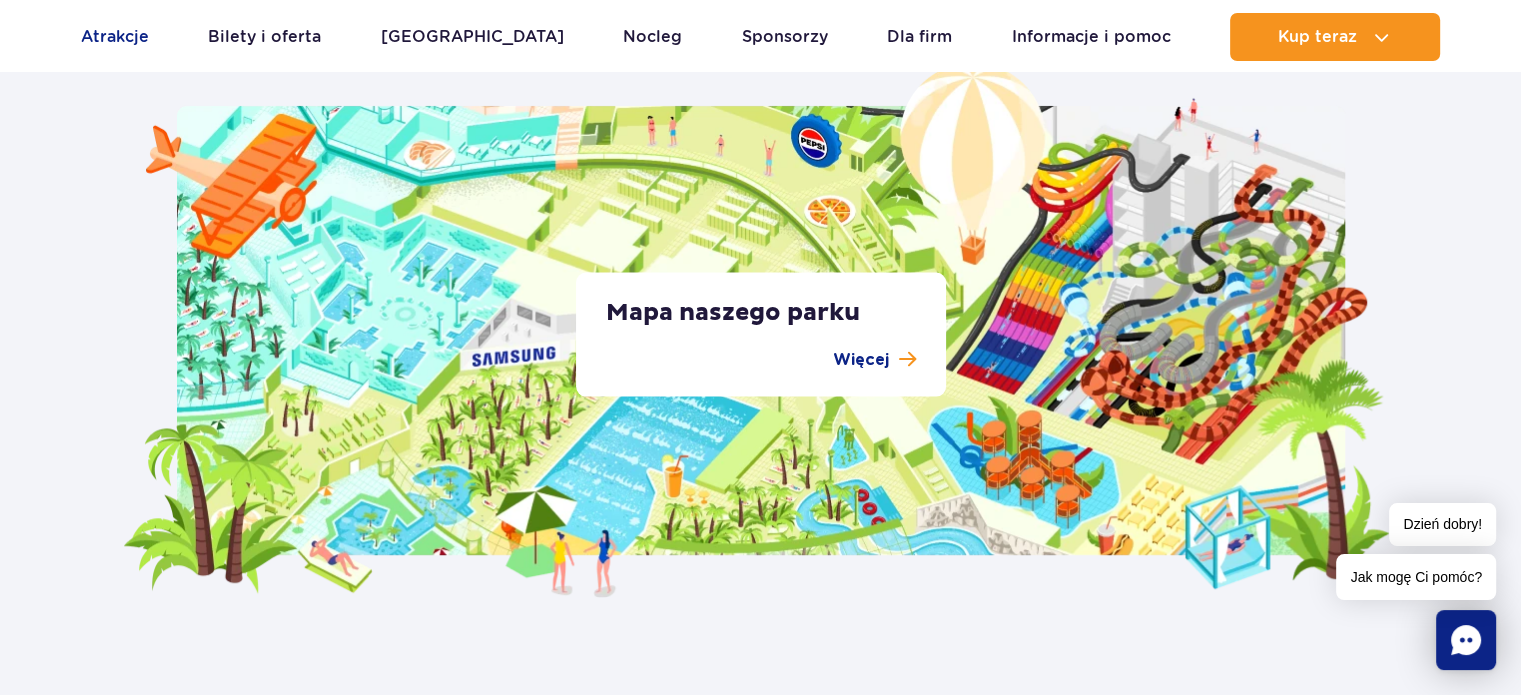 click on "Atrakcje" at bounding box center (115, 37) 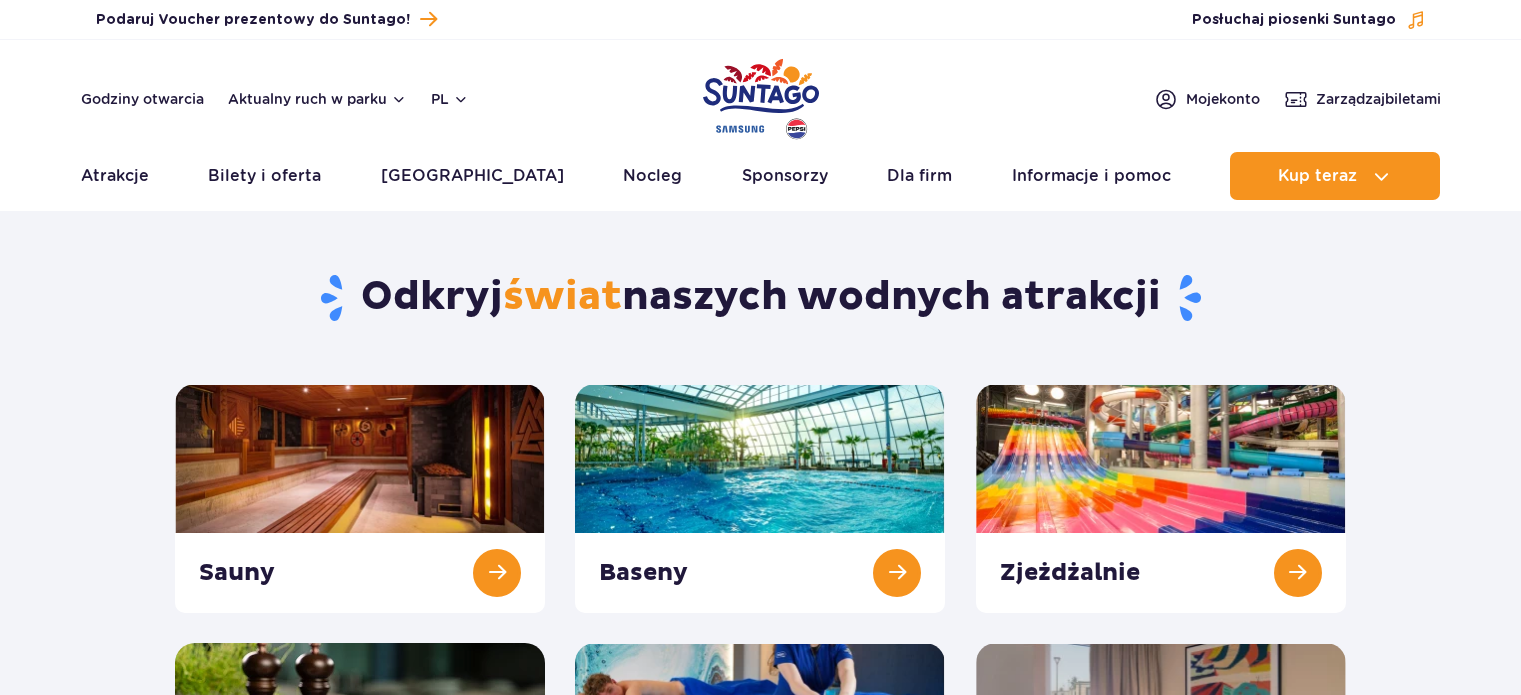 scroll, scrollTop: 0, scrollLeft: 0, axis: both 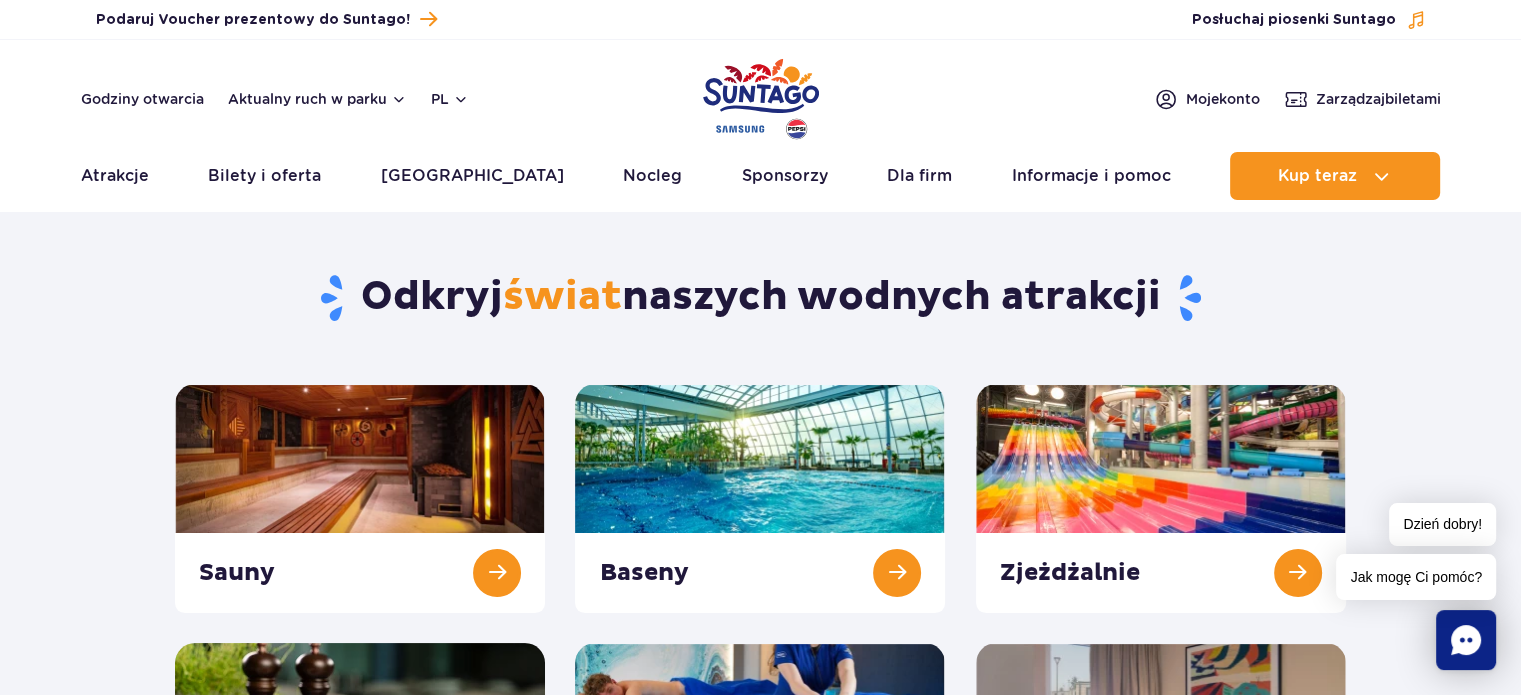 click on "Godziny otwarcia
Aktualny ruch w parku
PL PL UA EN PL" at bounding box center (275, 99) 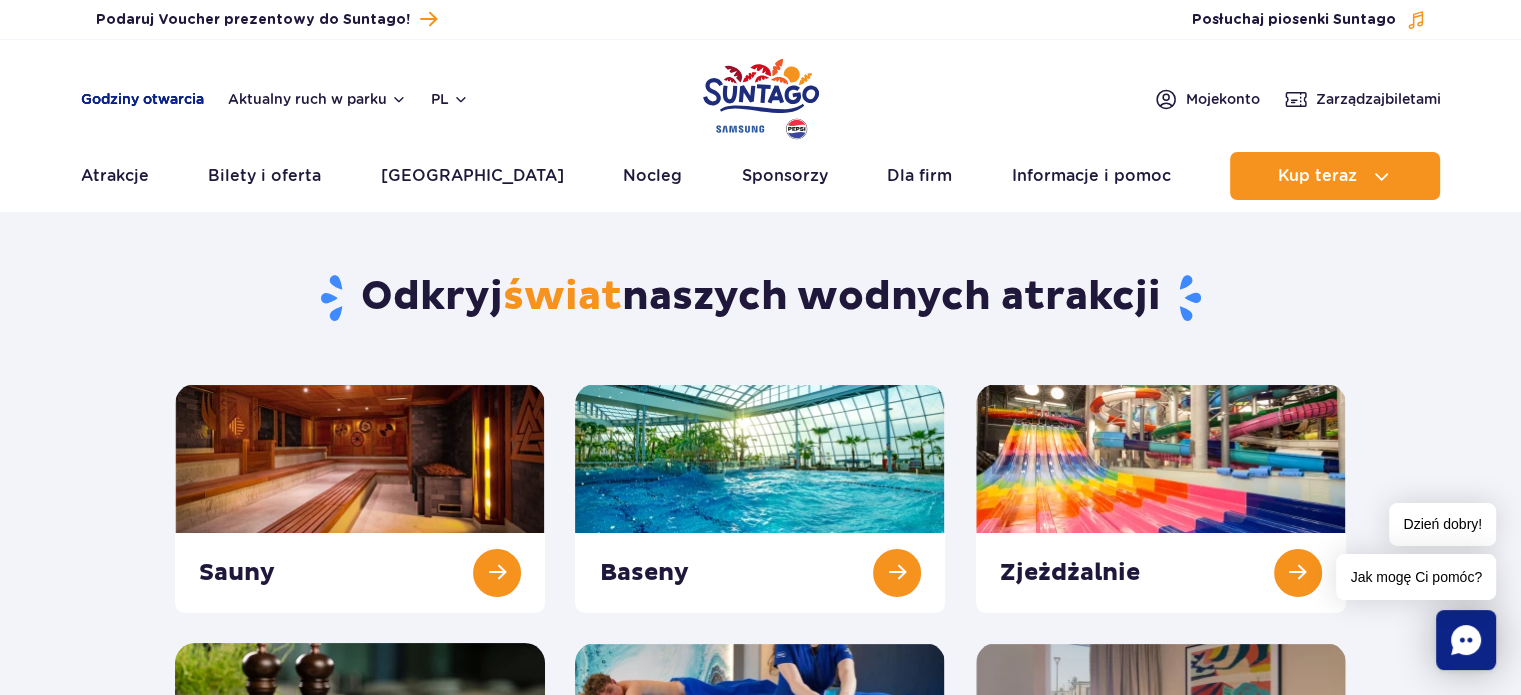 click on "Godziny otwarcia" at bounding box center (142, 99) 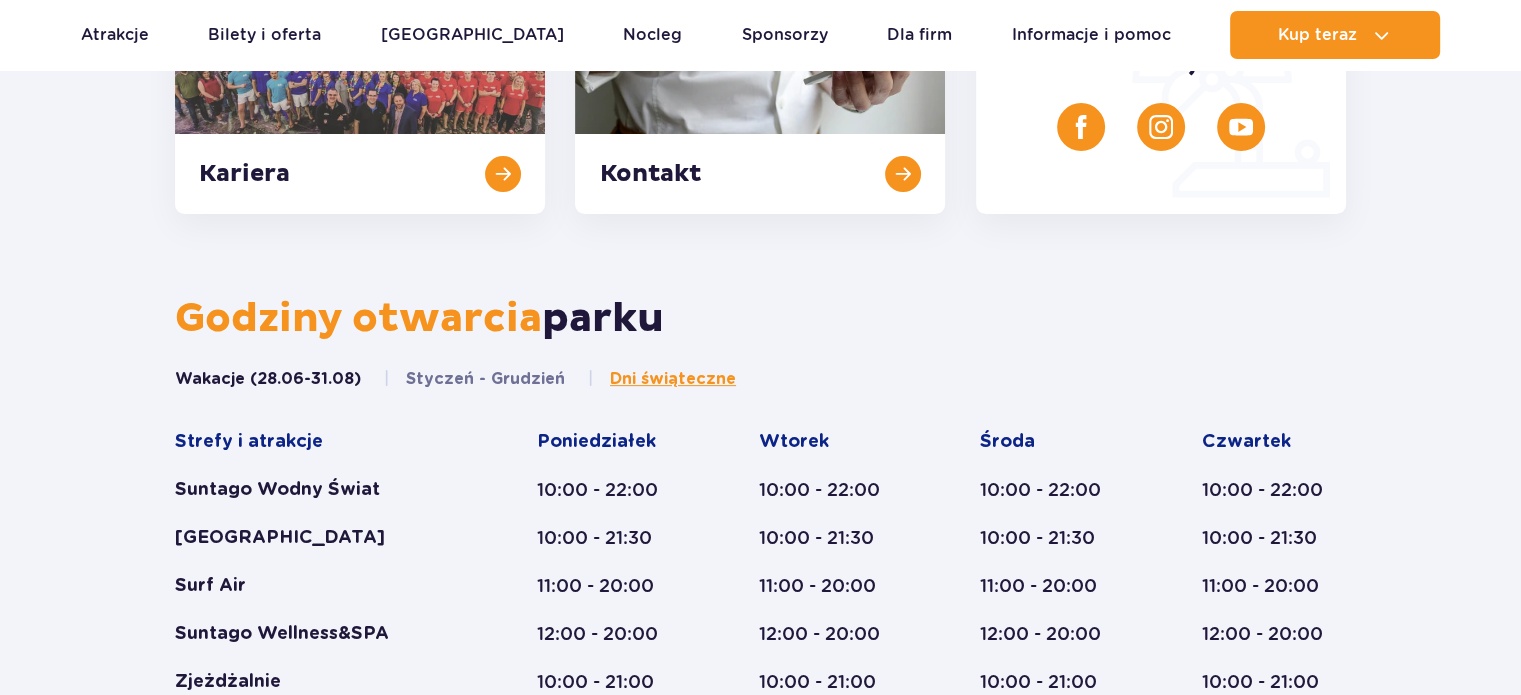 scroll, scrollTop: 0, scrollLeft: 0, axis: both 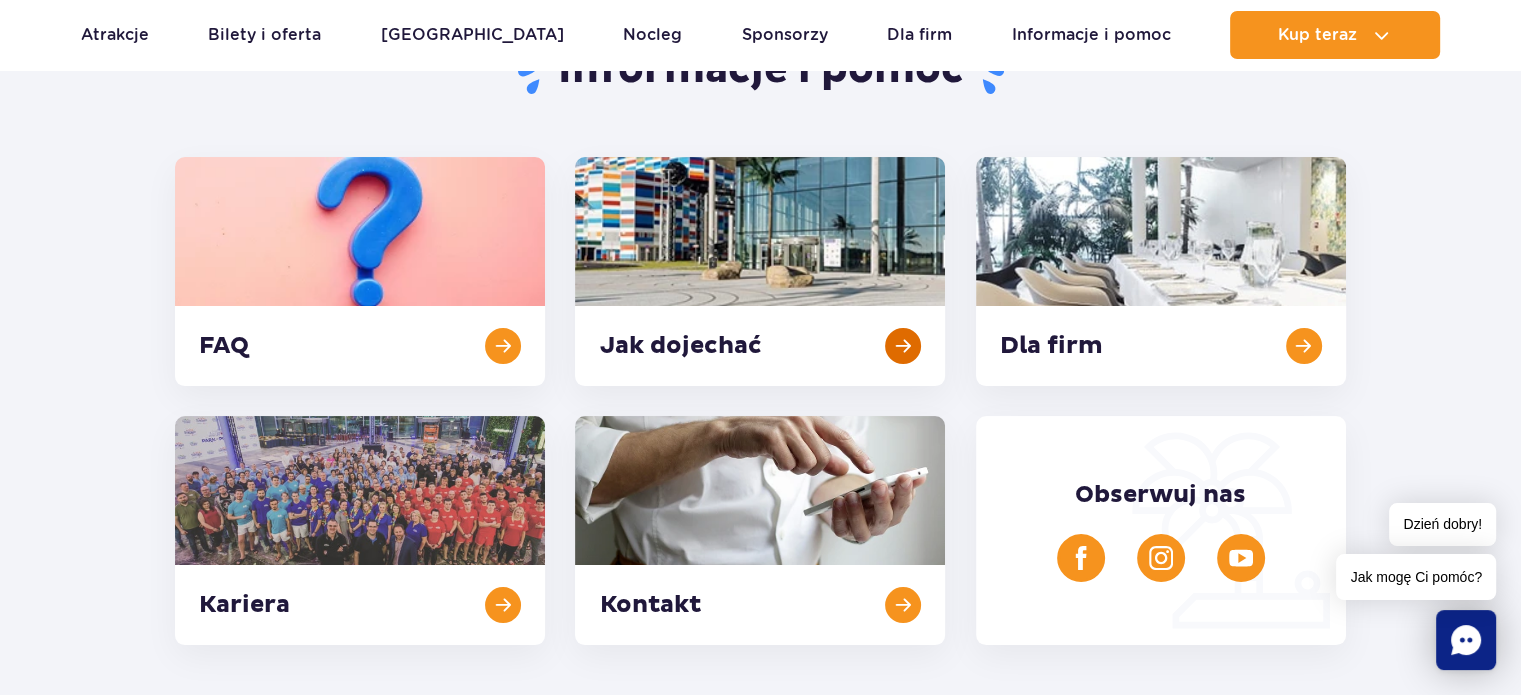 click at bounding box center (760, 271) 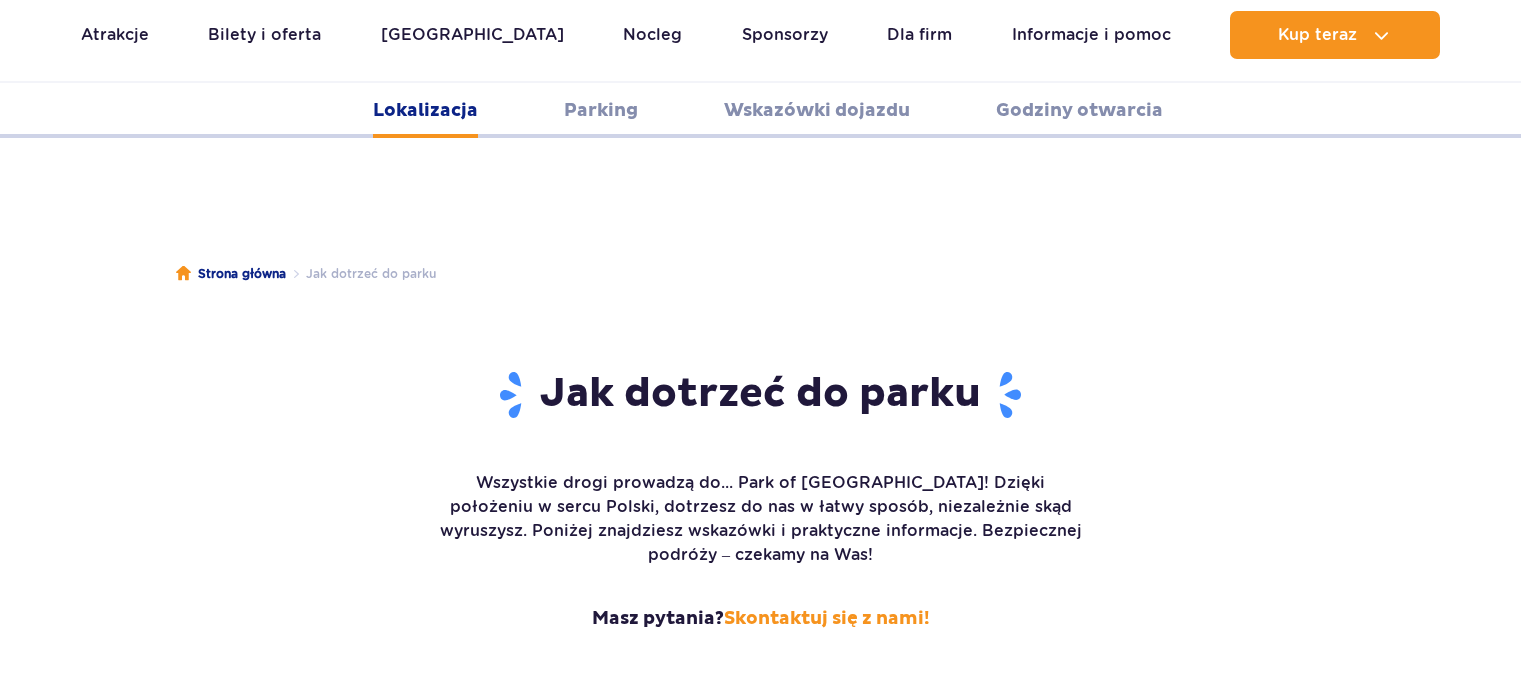 scroll, scrollTop: 1729, scrollLeft: 0, axis: vertical 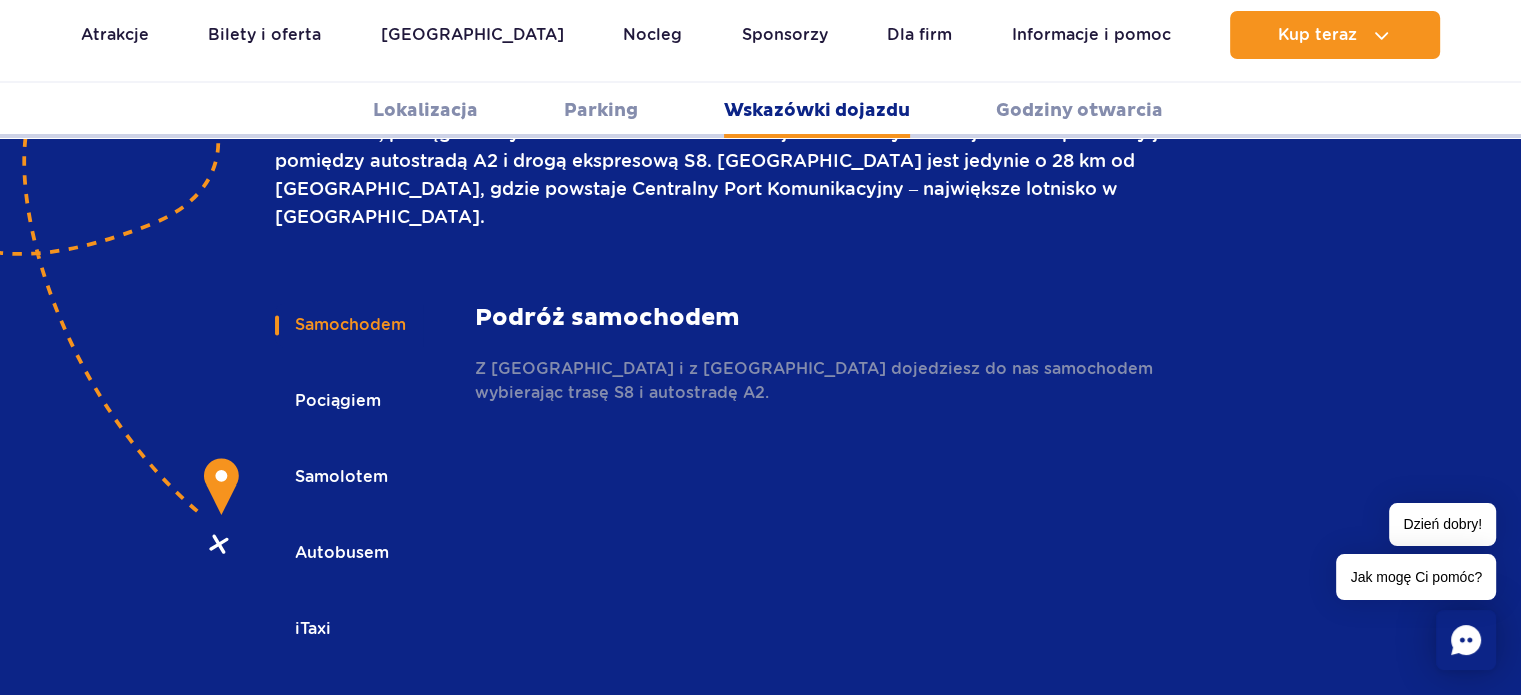 click on "Samochodem" at bounding box center (349, 325) 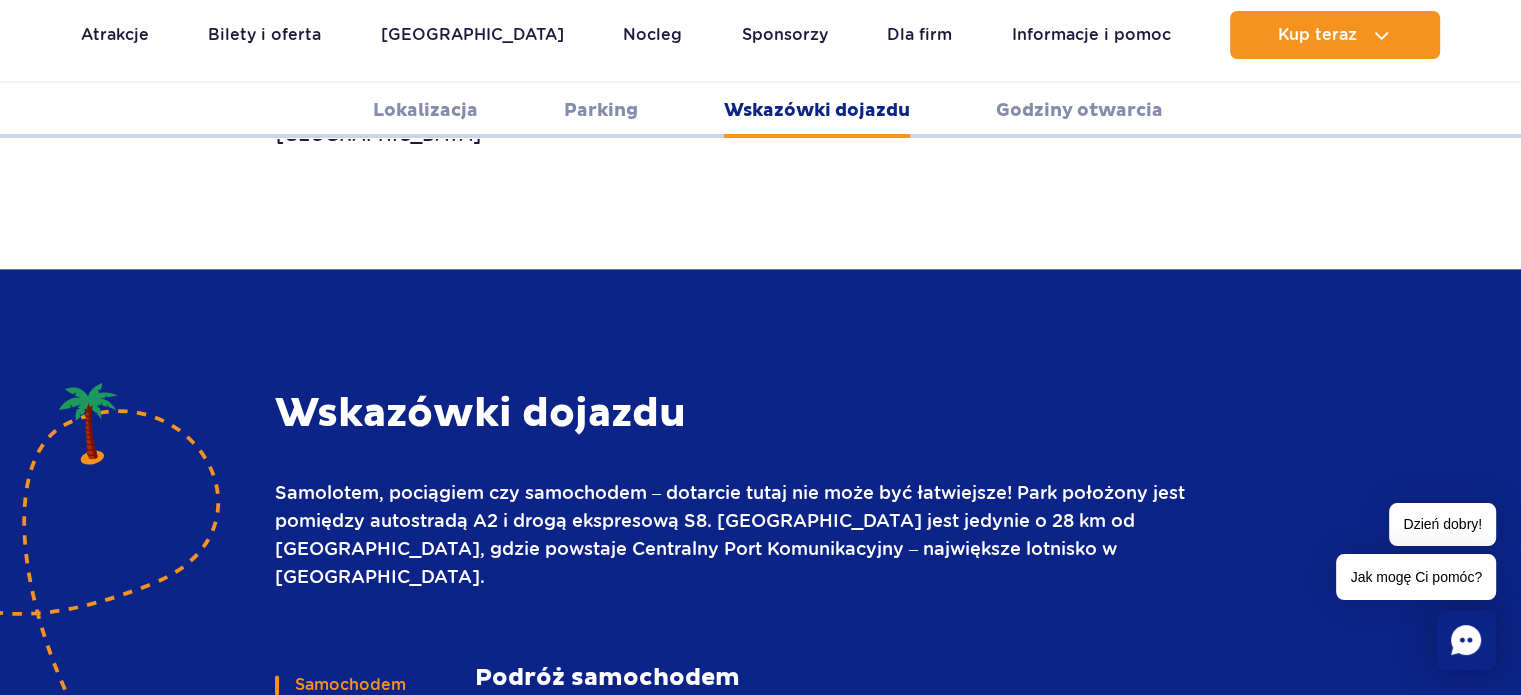 scroll, scrollTop: 2460, scrollLeft: 0, axis: vertical 